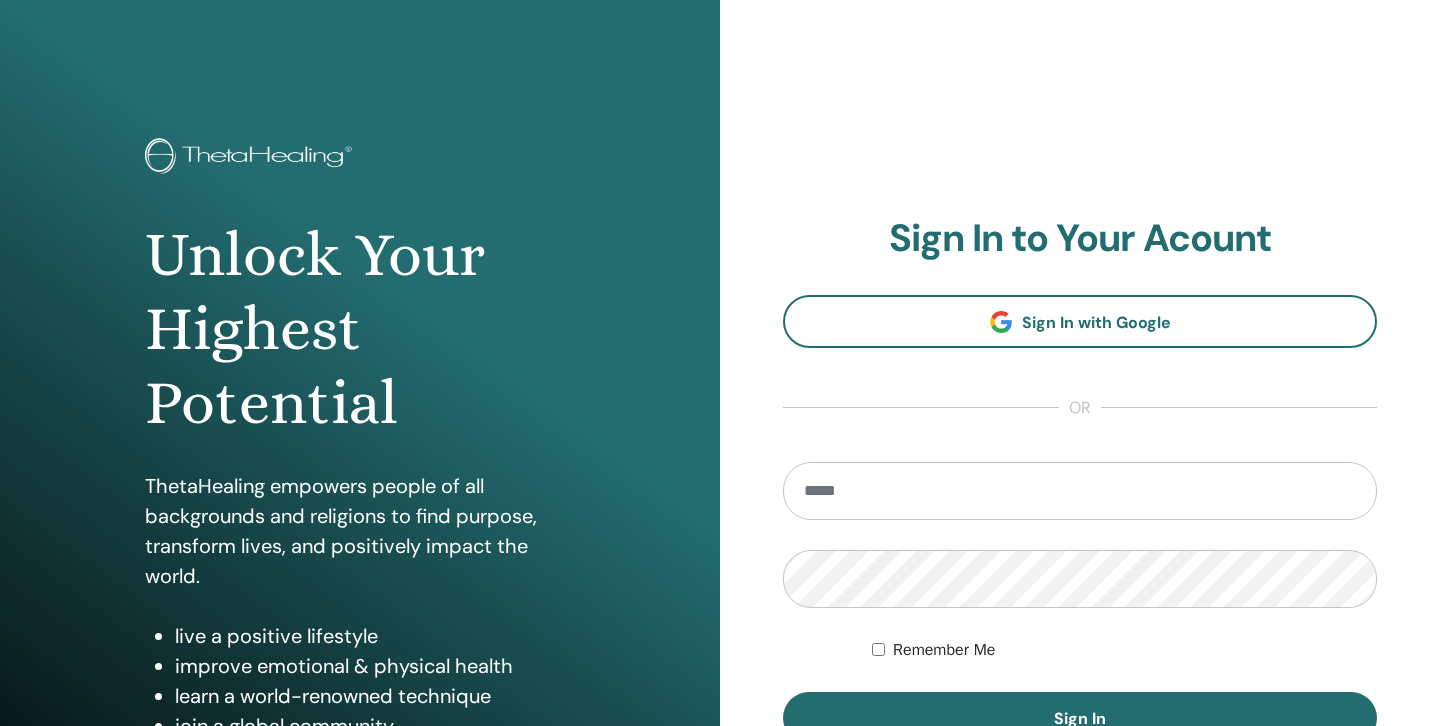 scroll, scrollTop: 0, scrollLeft: 0, axis: both 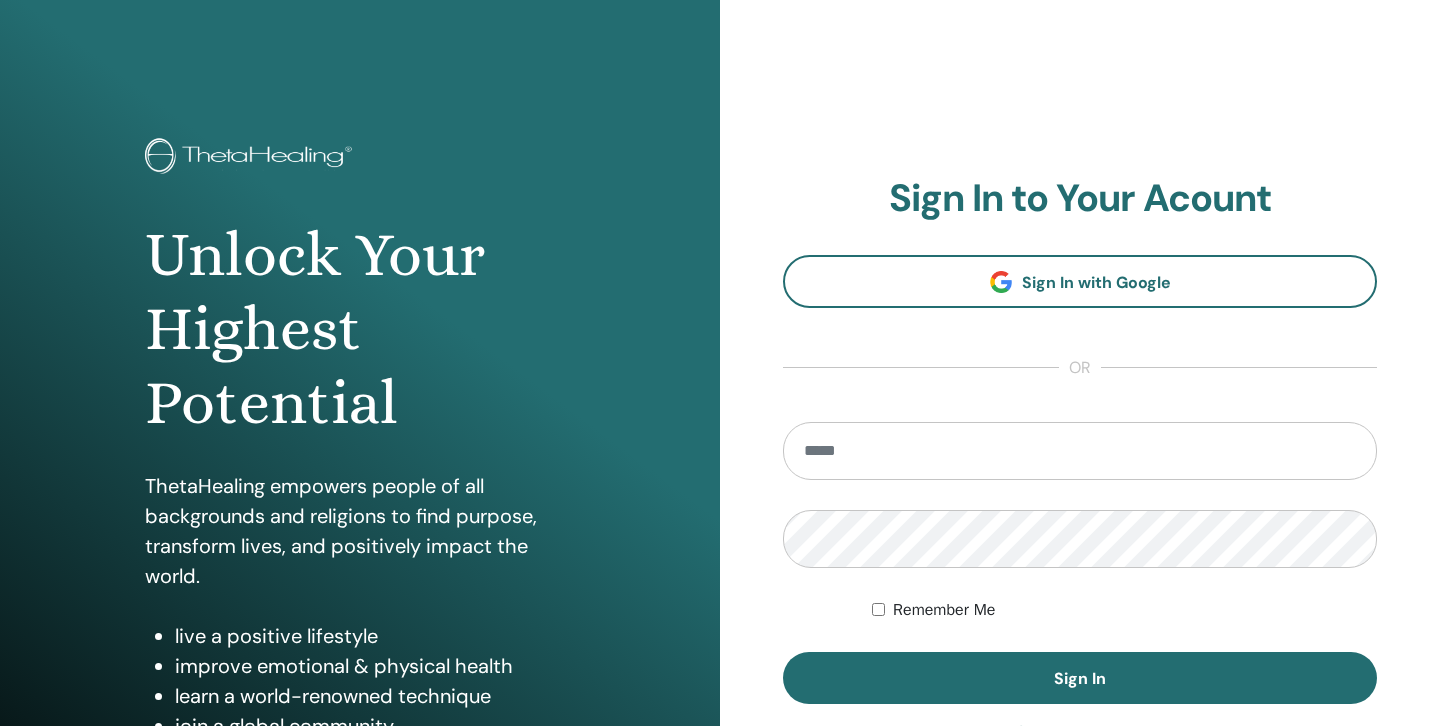 click at bounding box center [1080, 451] 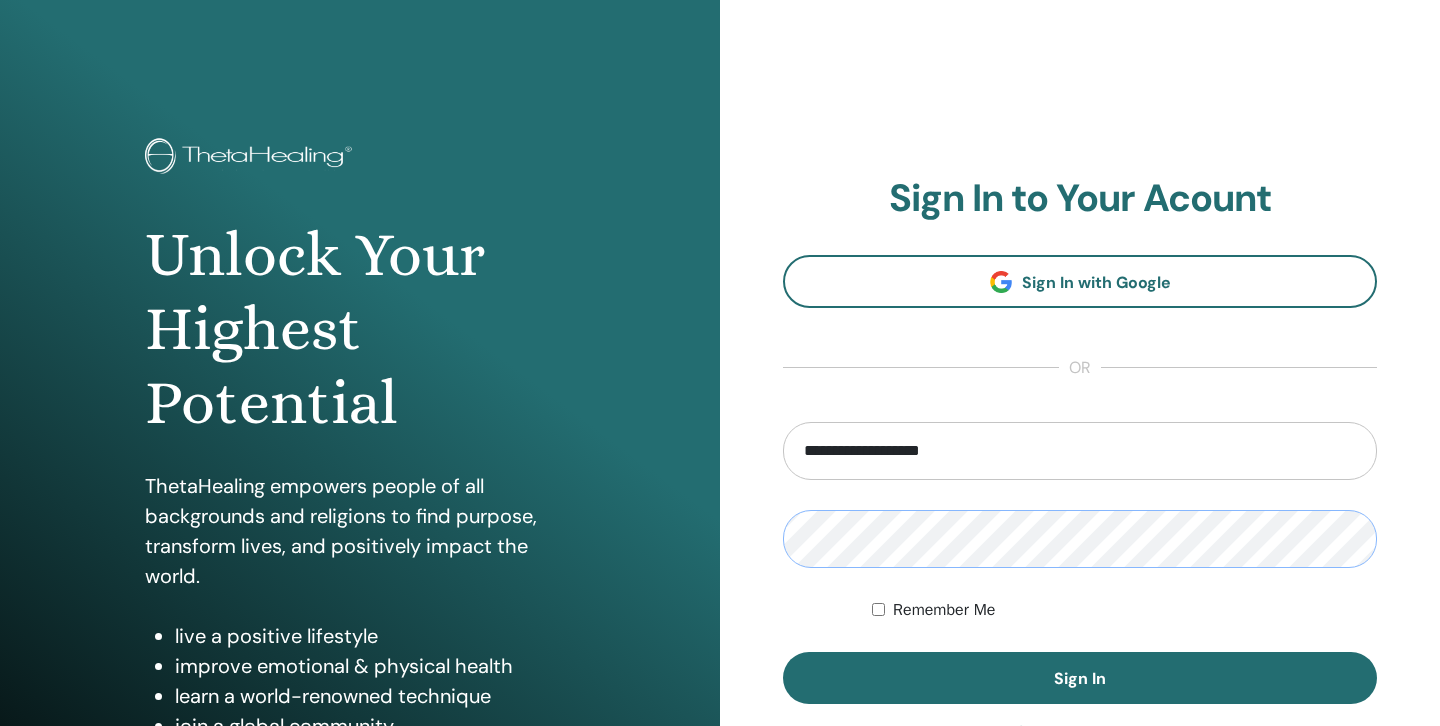 click on "Sign In" at bounding box center (1080, 678) 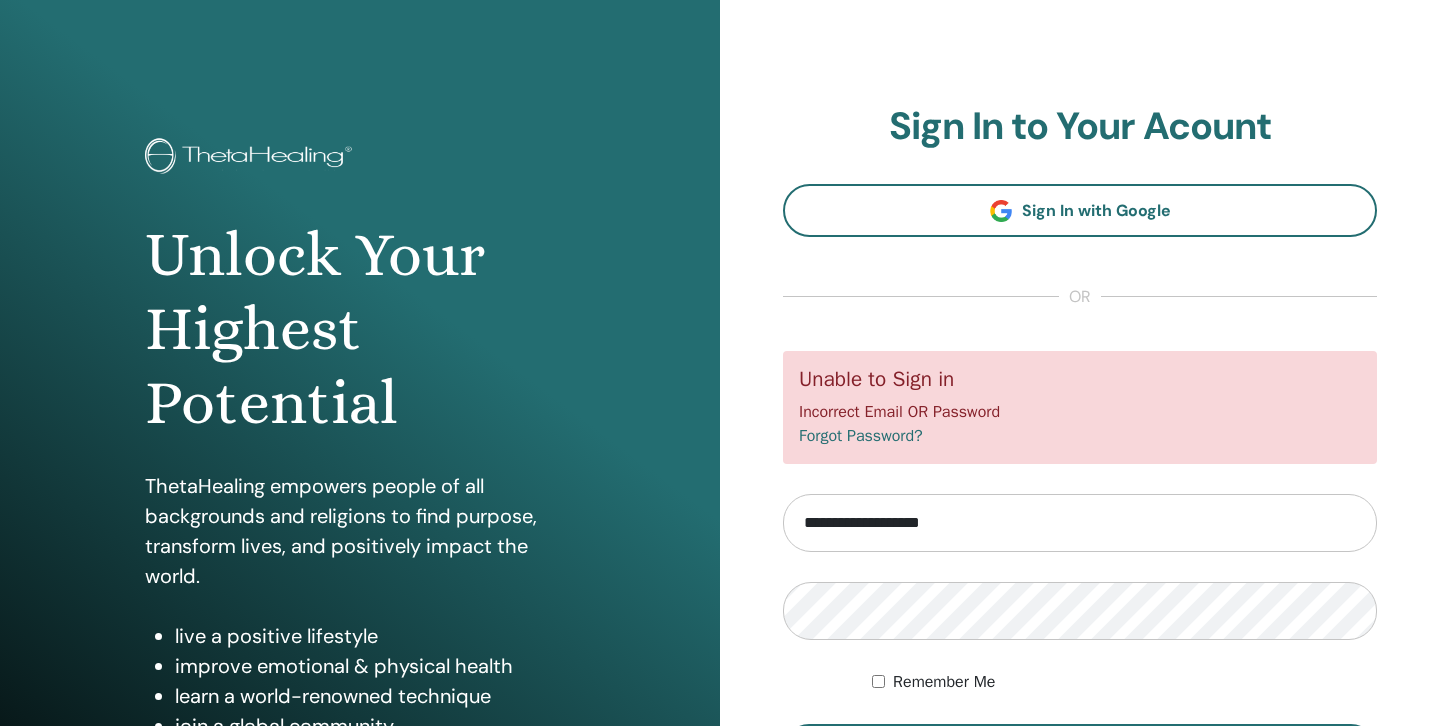 scroll, scrollTop: 0, scrollLeft: 0, axis: both 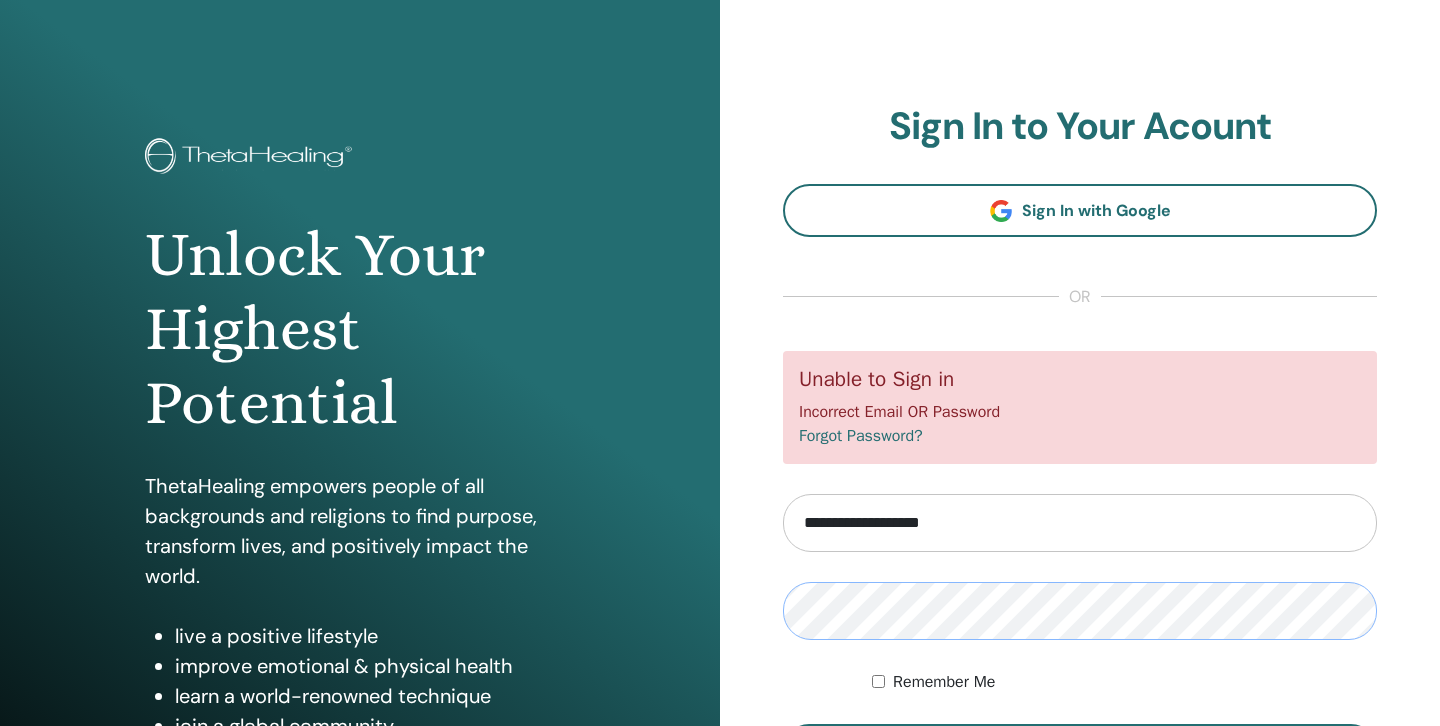 click on "Sign In" at bounding box center [1080, 750] 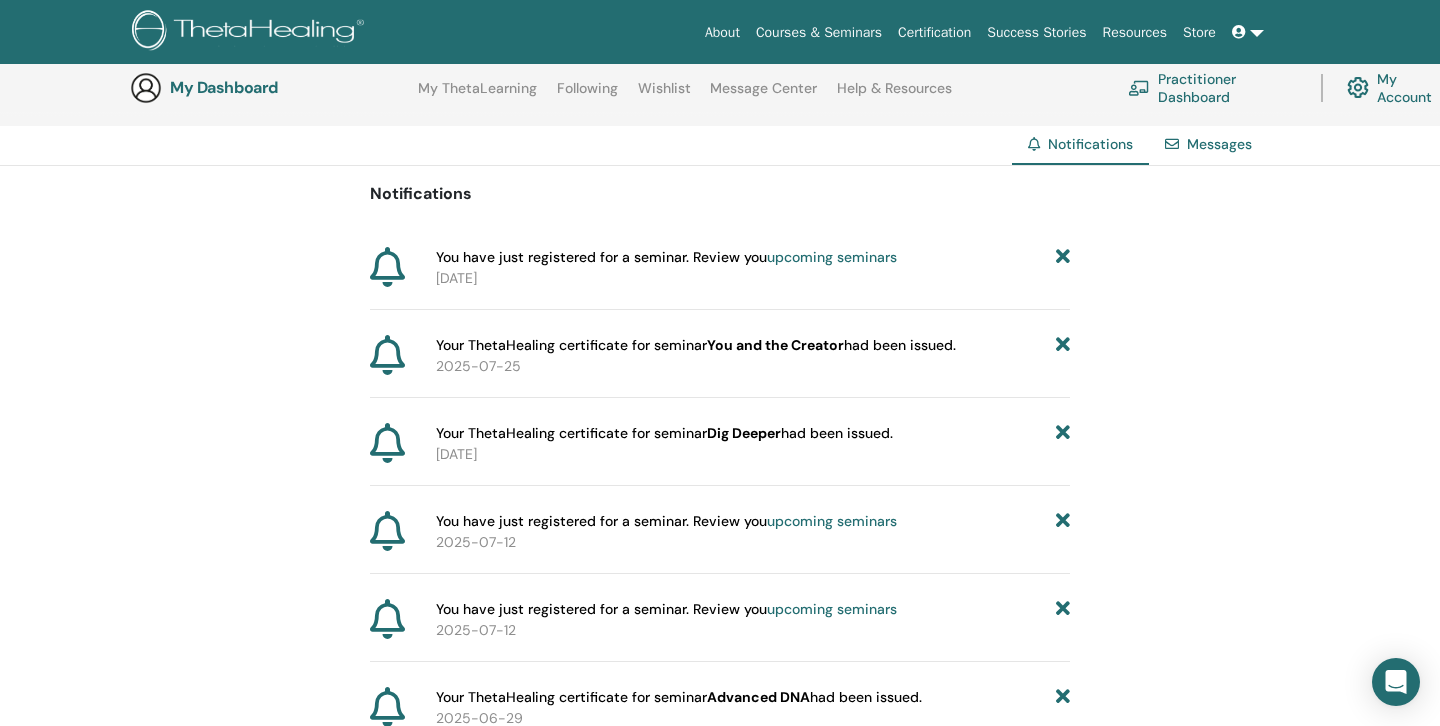 scroll, scrollTop: 189, scrollLeft: 0, axis: vertical 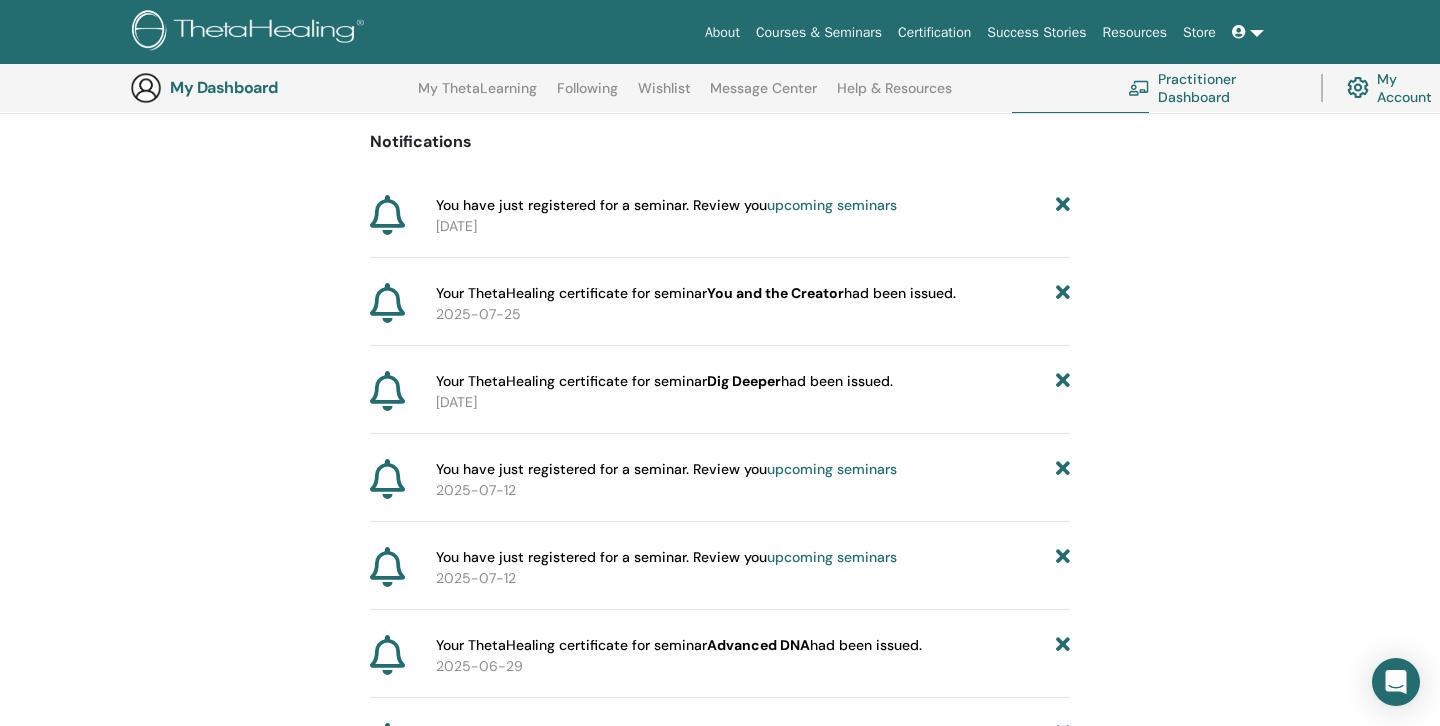 click on "upcoming seminars" at bounding box center (832, 205) 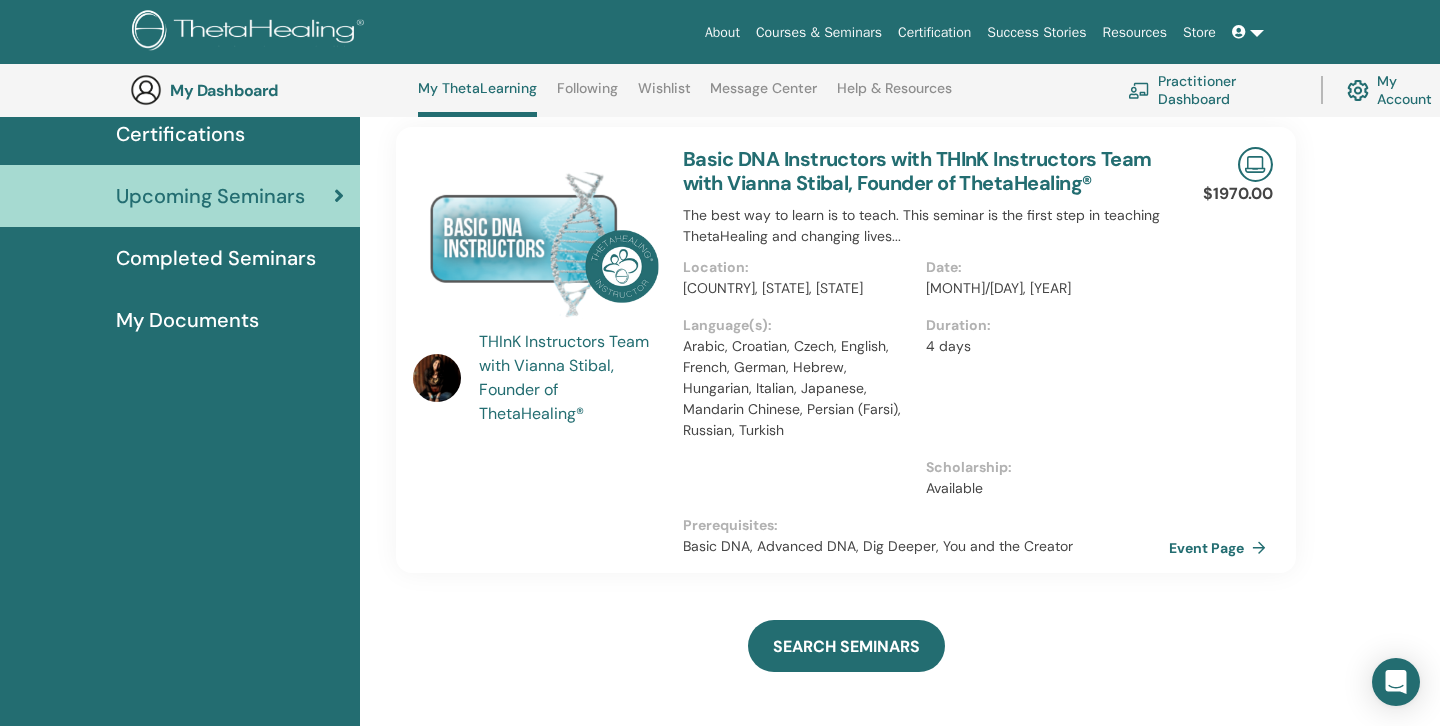 scroll, scrollTop: 163, scrollLeft: 0, axis: vertical 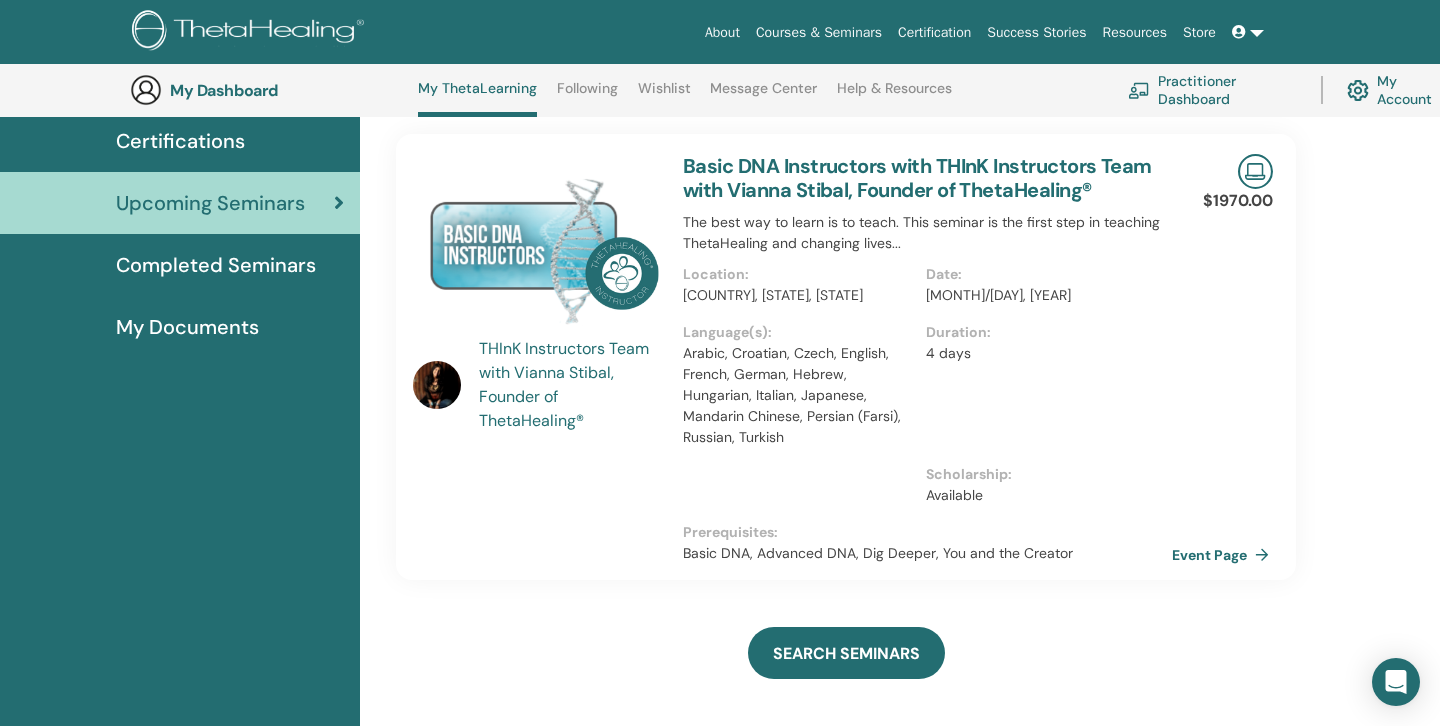 click on "Event Page" at bounding box center [1224, 555] 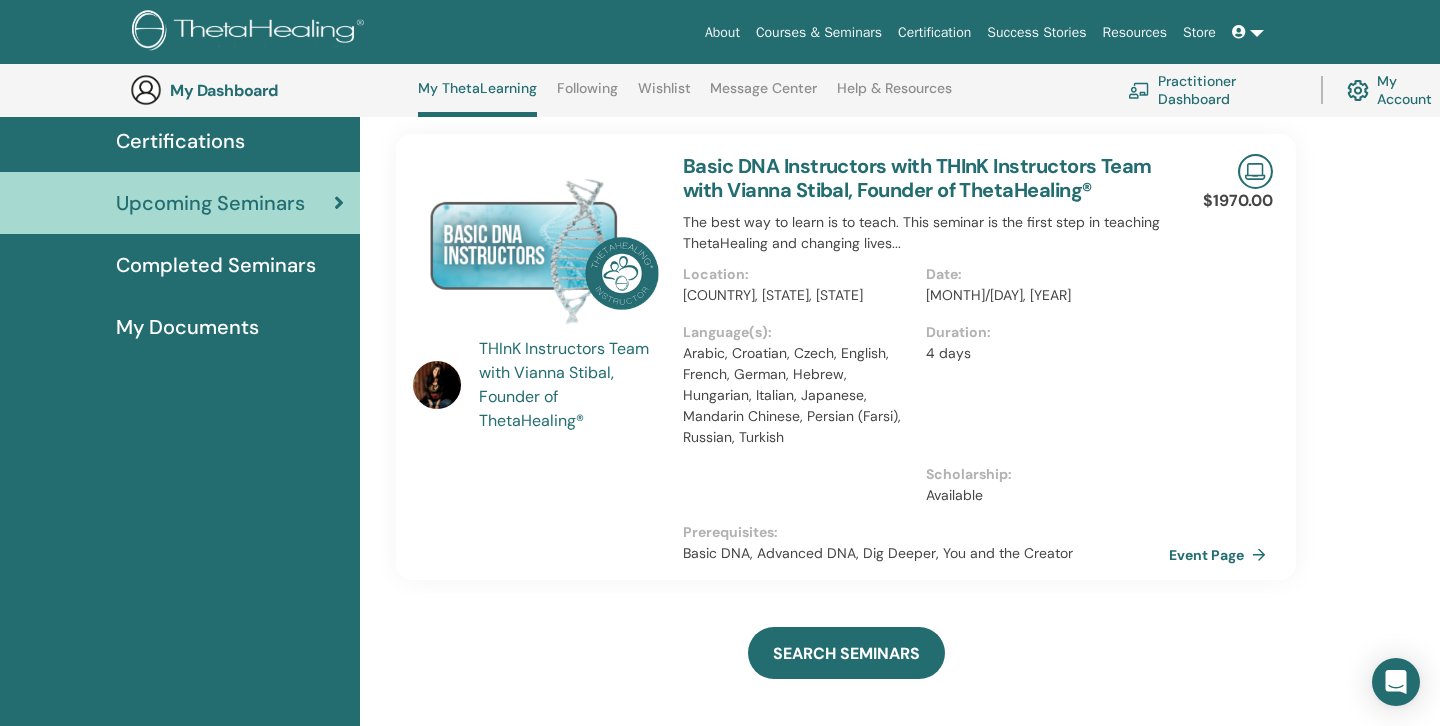 click at bounding box center (251, 32) 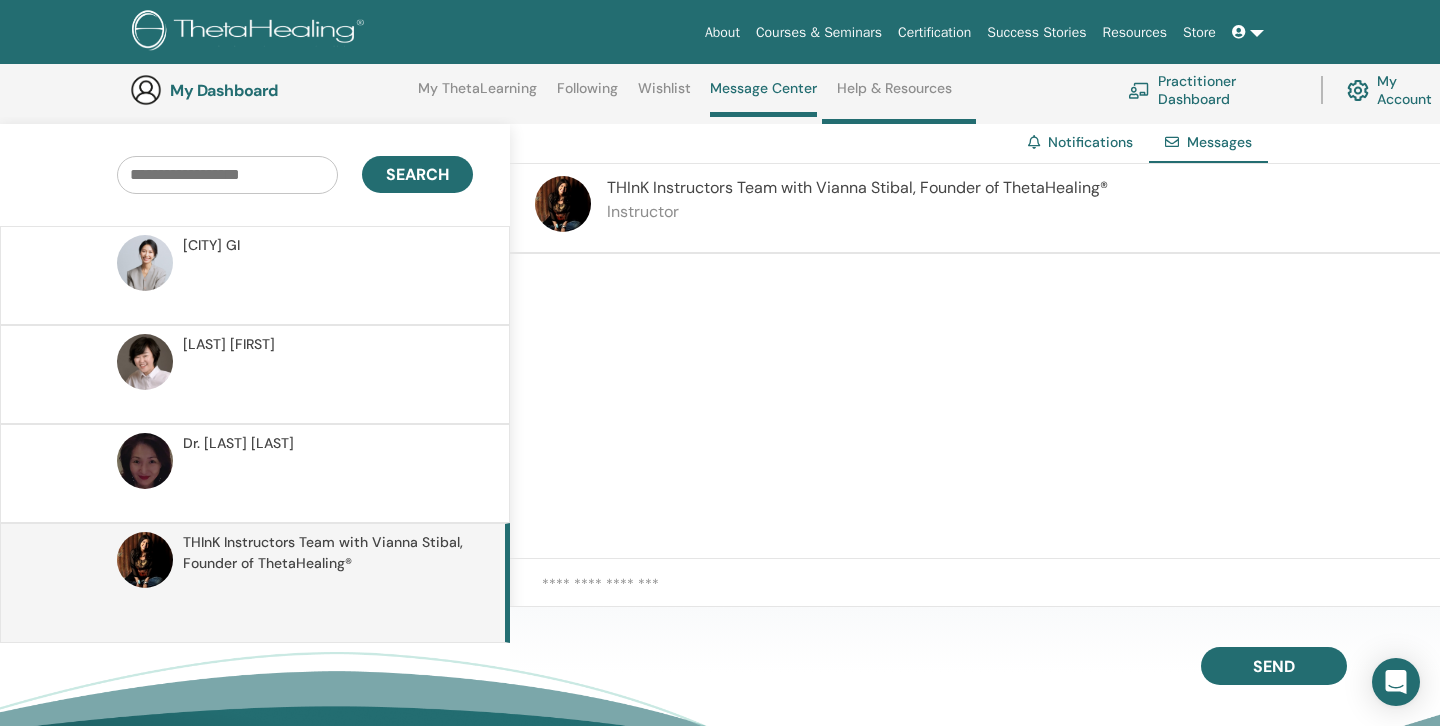 scroll, scrollTop: 142, scrollLeft: 0, axis: vertical 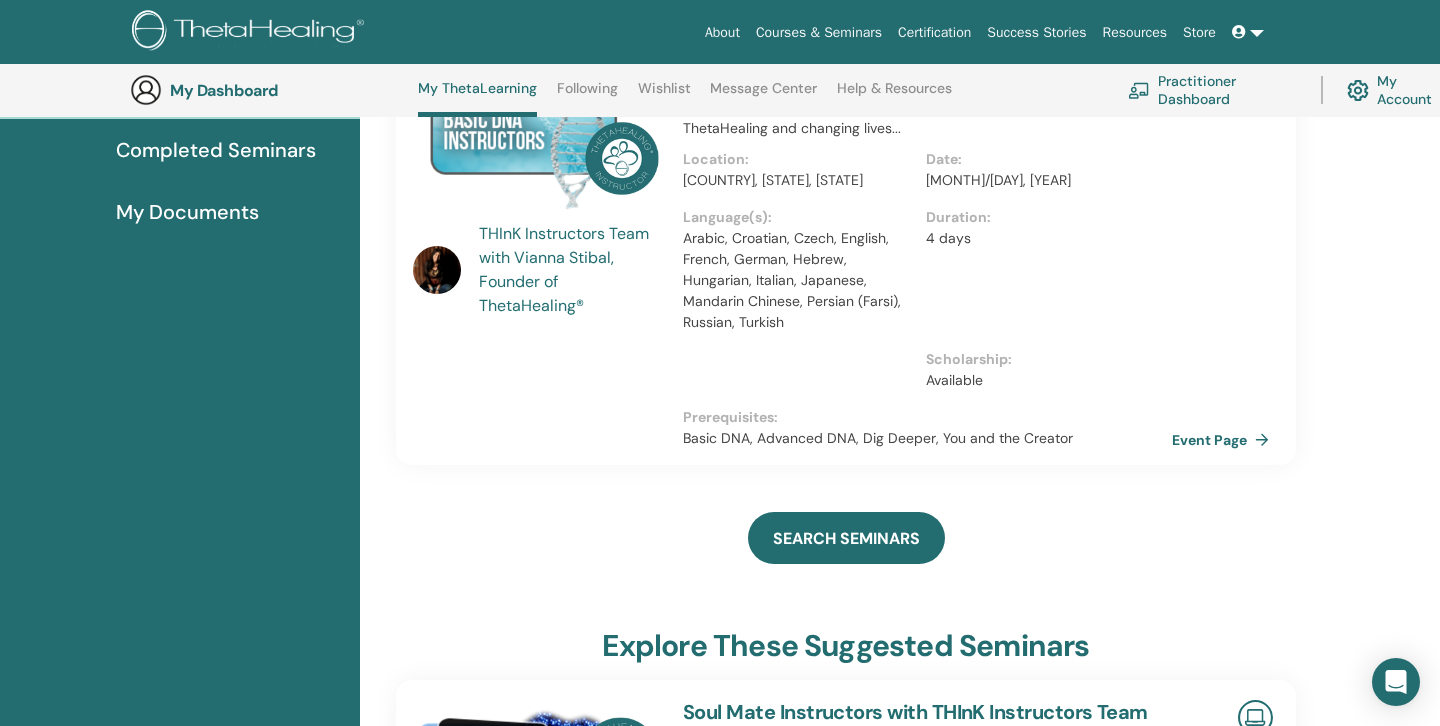 click on "Event Page" at bounding box center (1224, 440) 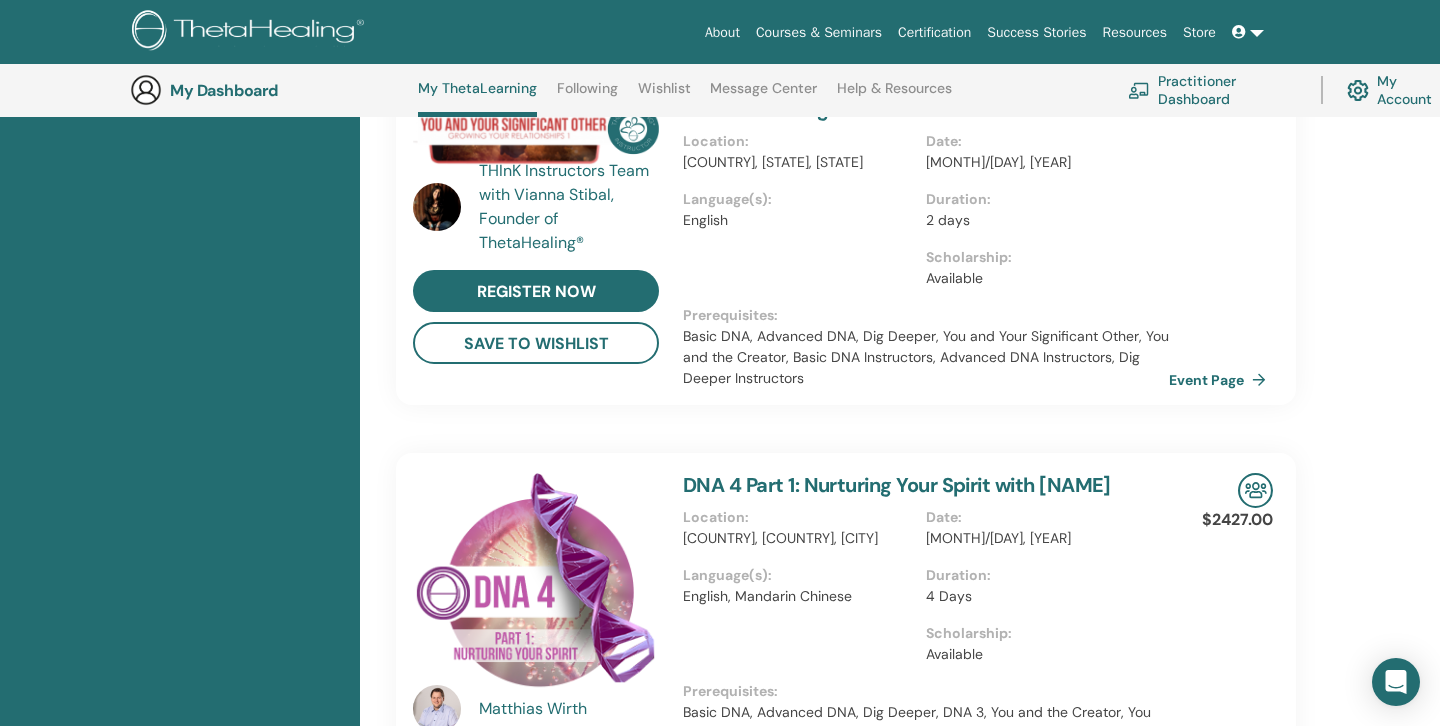 scroll, scrollTop: 1320, scrollLeft: 0, axis: vertical 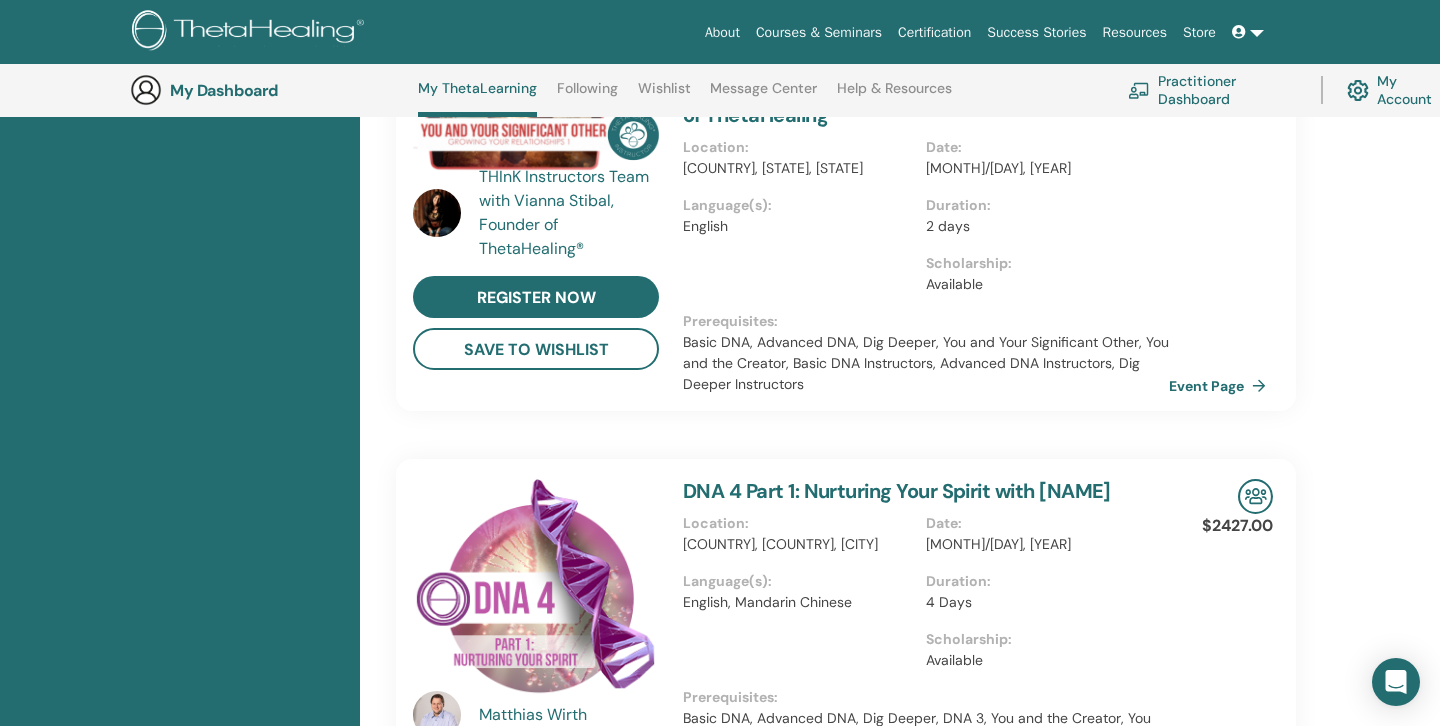 click at bounding box center (251, 32) 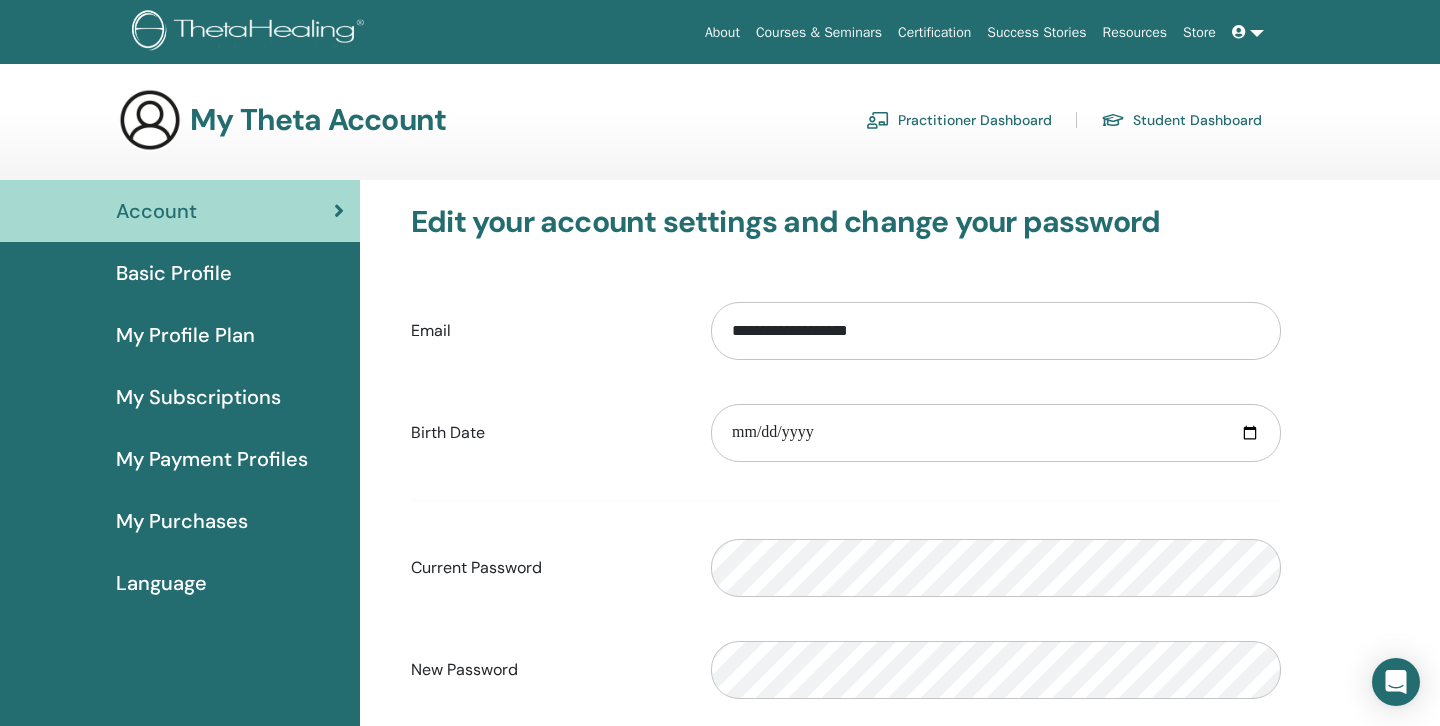 scroll, scrollTop: 0, scrollLeft: 0, axis: both 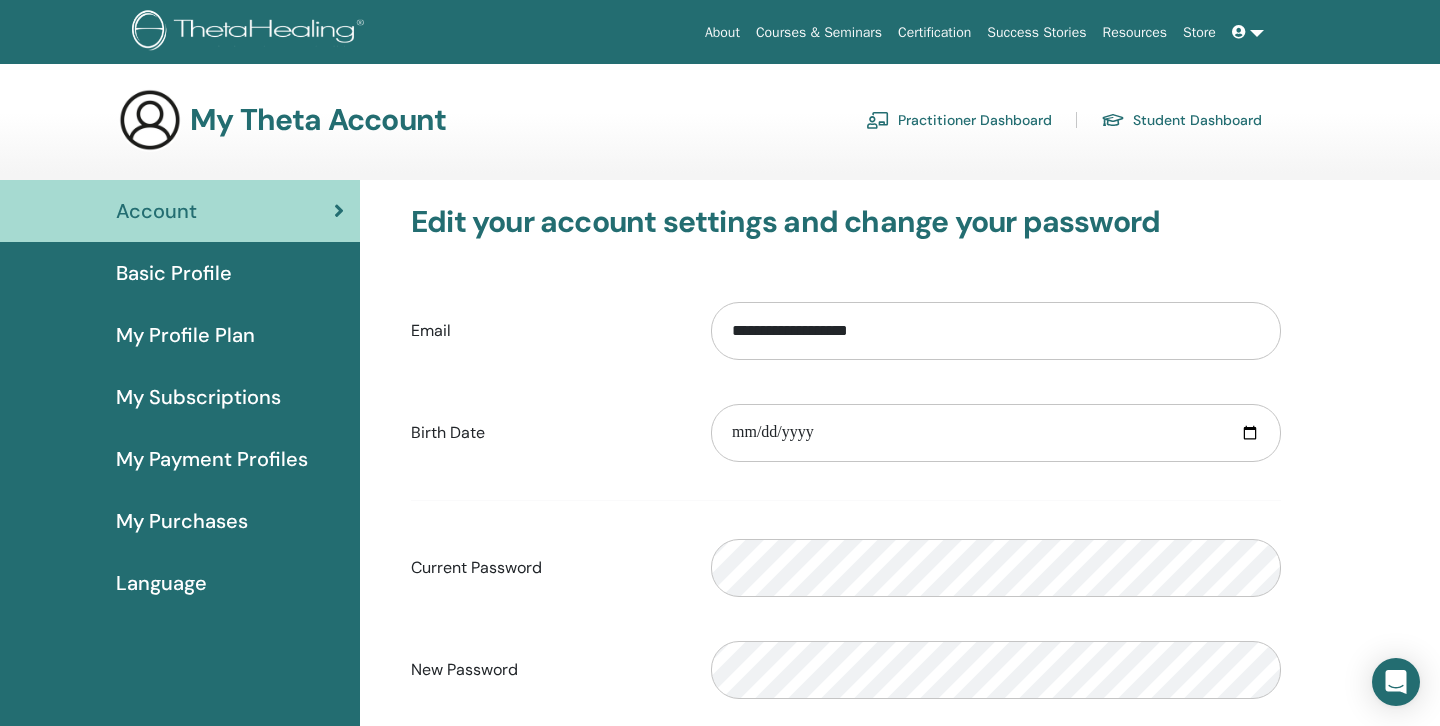 click on "Practitioner Dashboard" at bounding box center [959, 120] 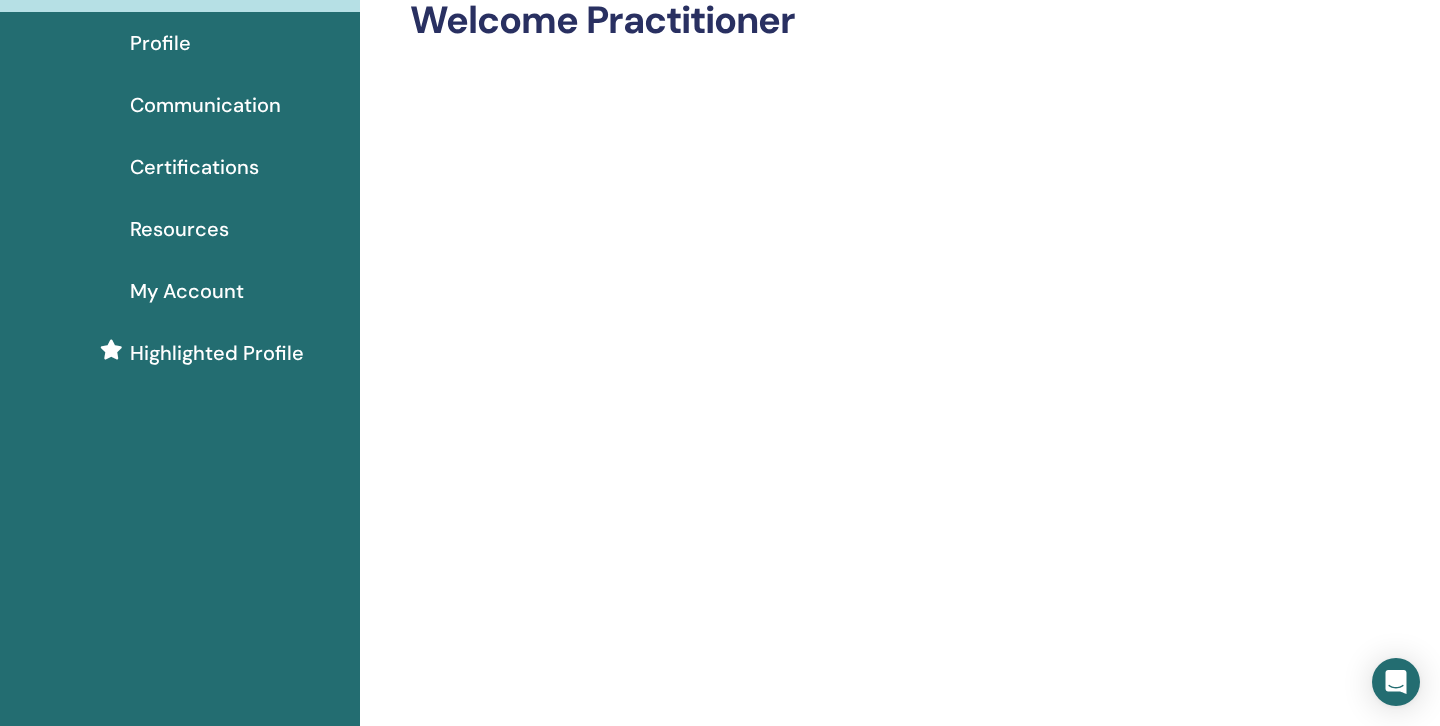 scroll, scrollTop: 0, scrollLeft: 0, axis: both 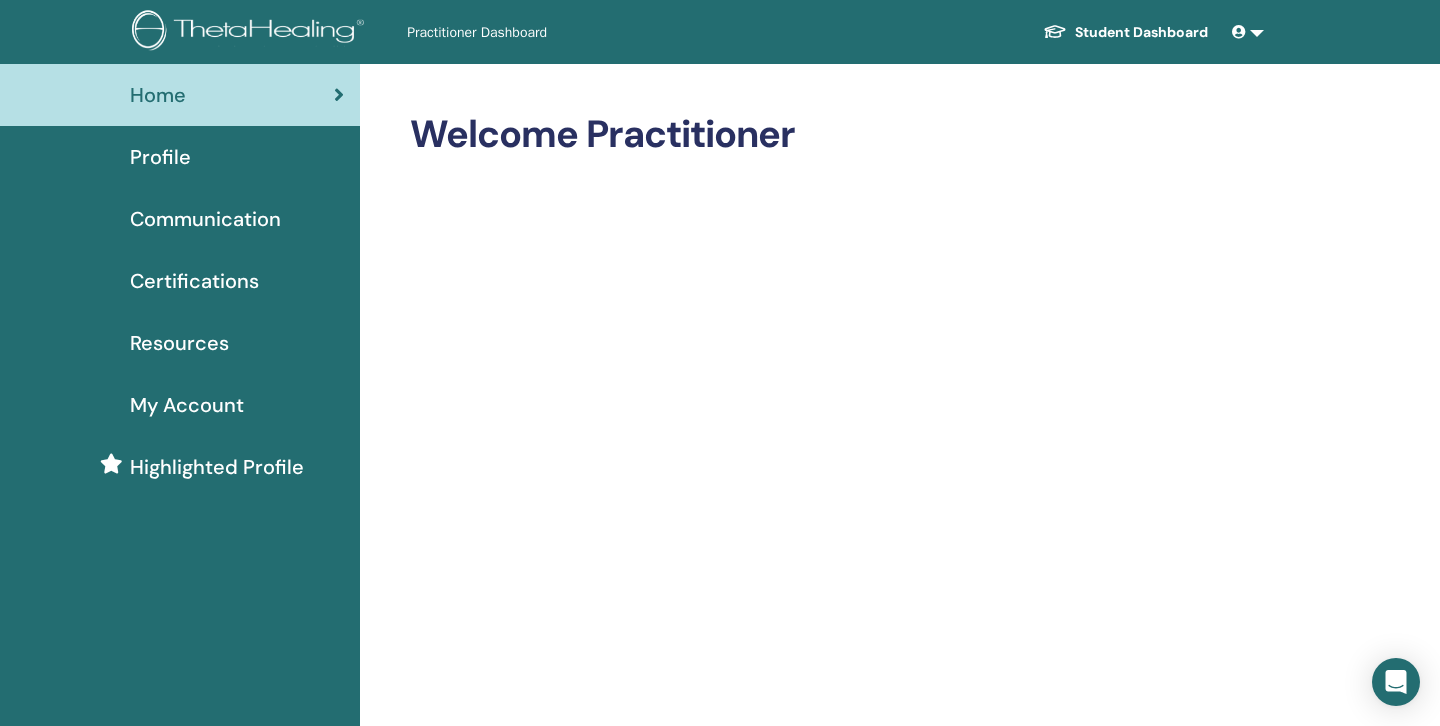 click on "Student Dashboard" at bounding box center (1125, 32) 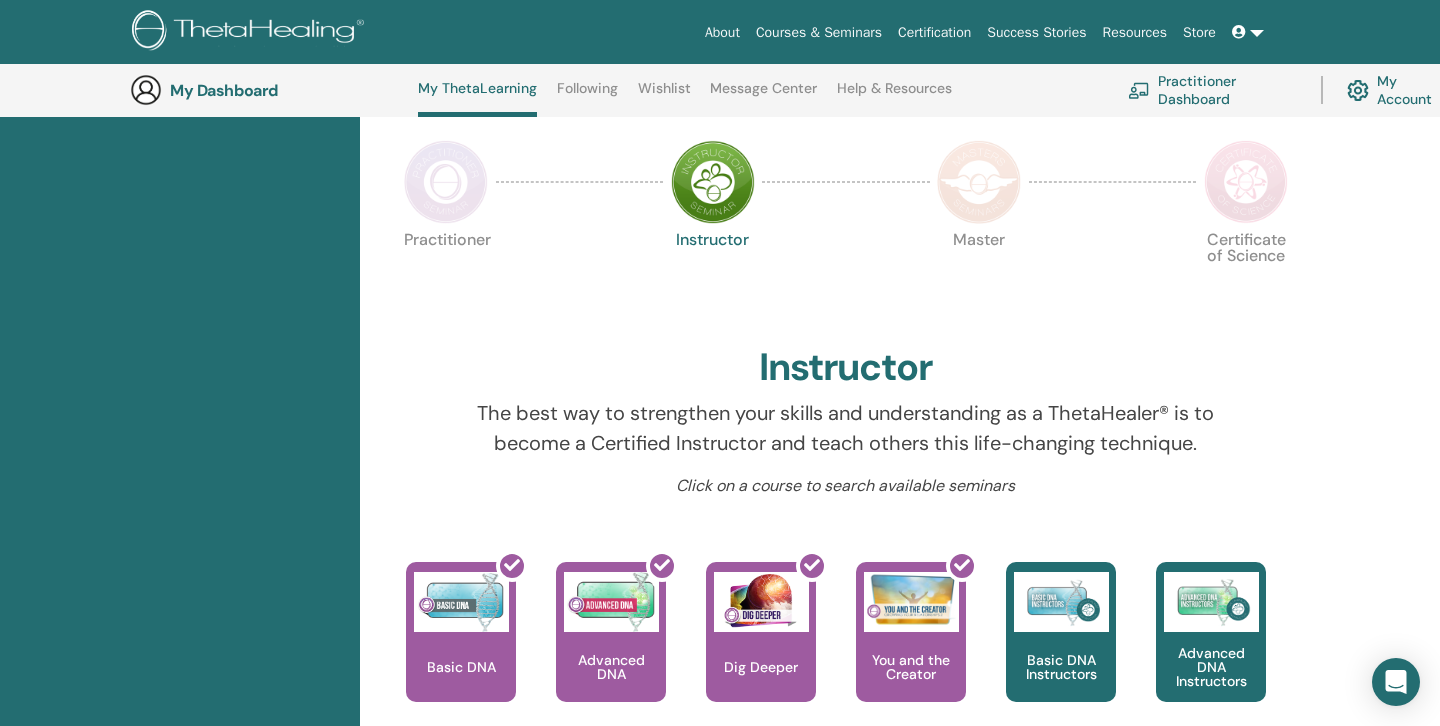 scroll, scrollTop: 0, scrollLeft: 0, axis: both 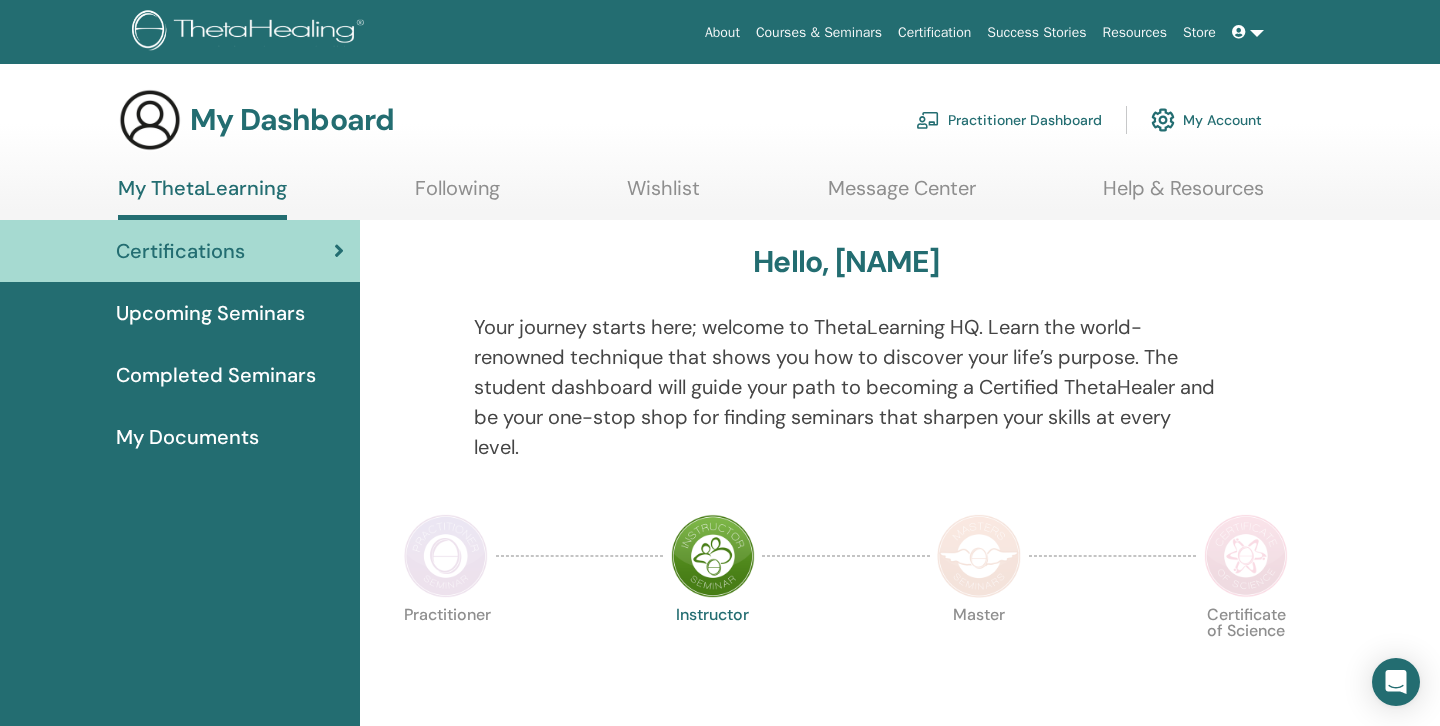 click at bounding box center [979, 556] 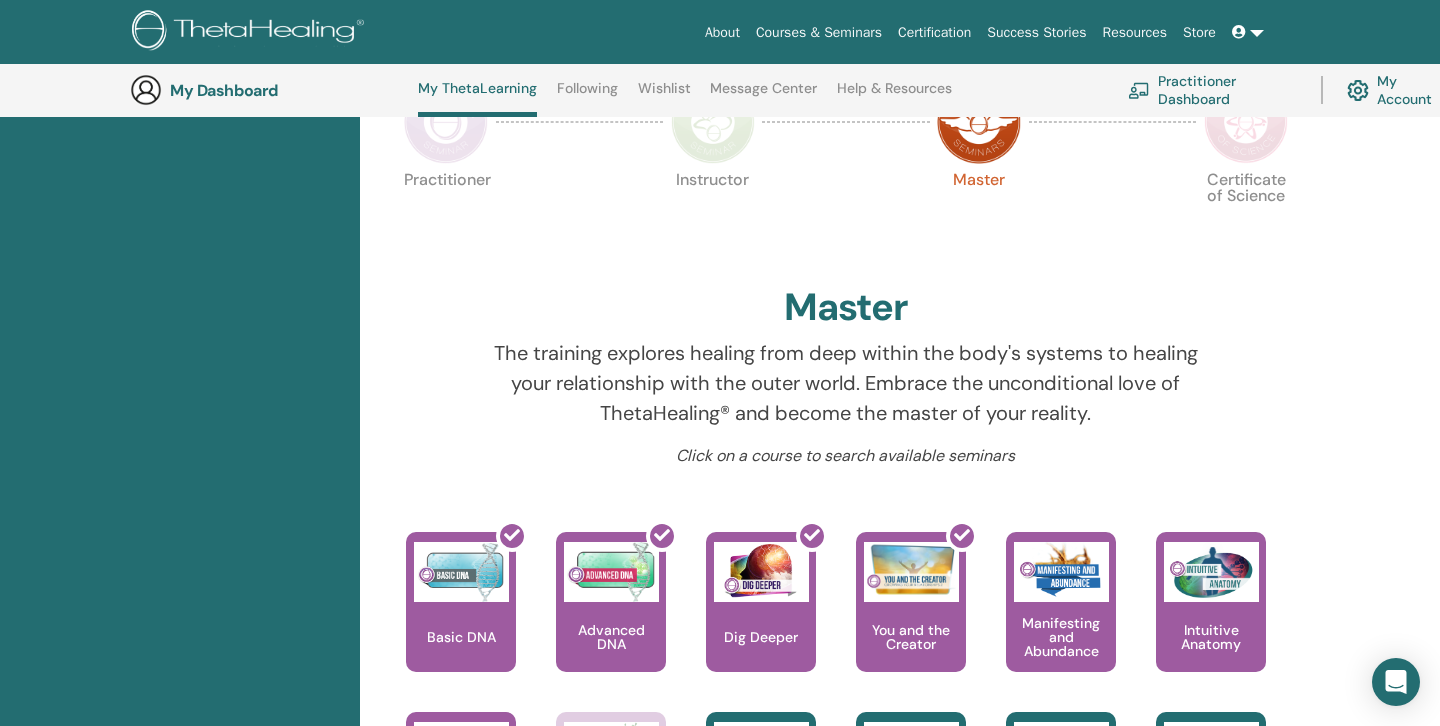 scroll, scrollTop: 482, scrollLeft: 0, axis: vertical 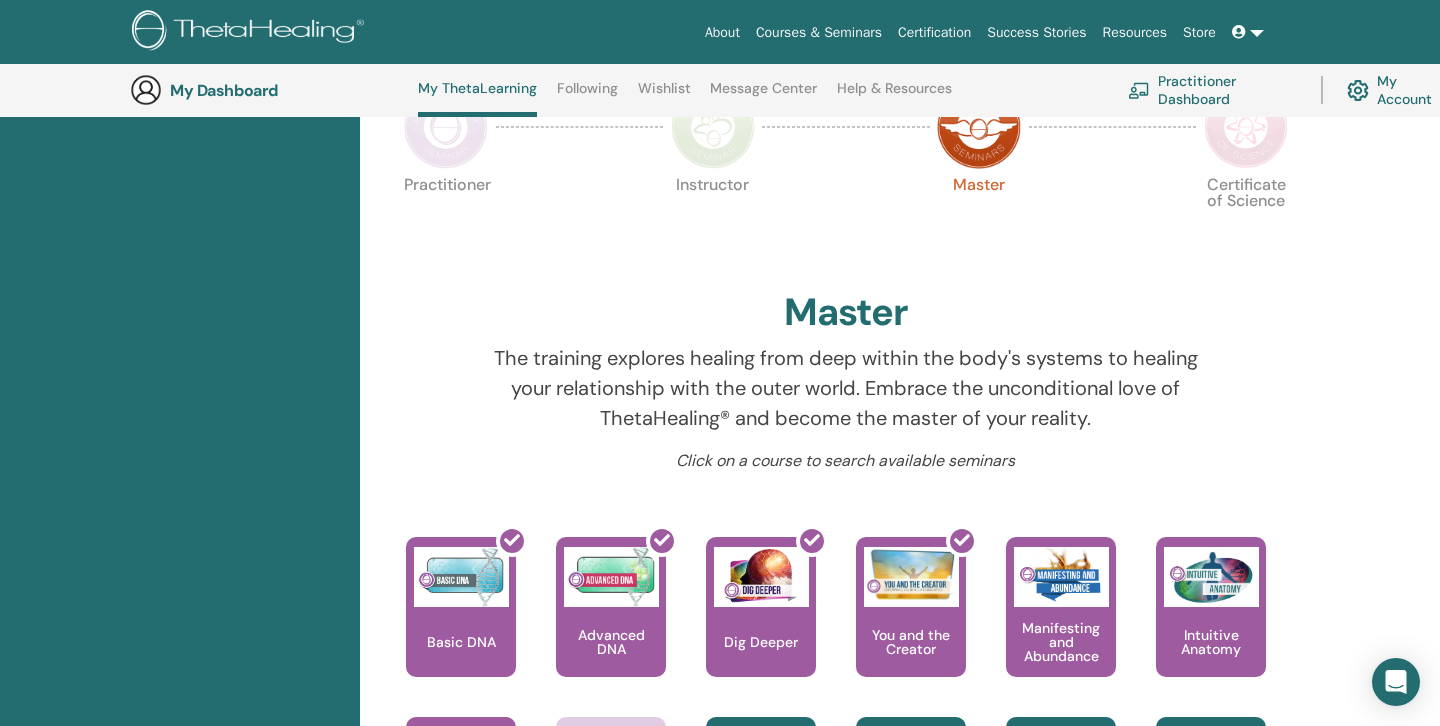click at bounding box center [1246, 127] 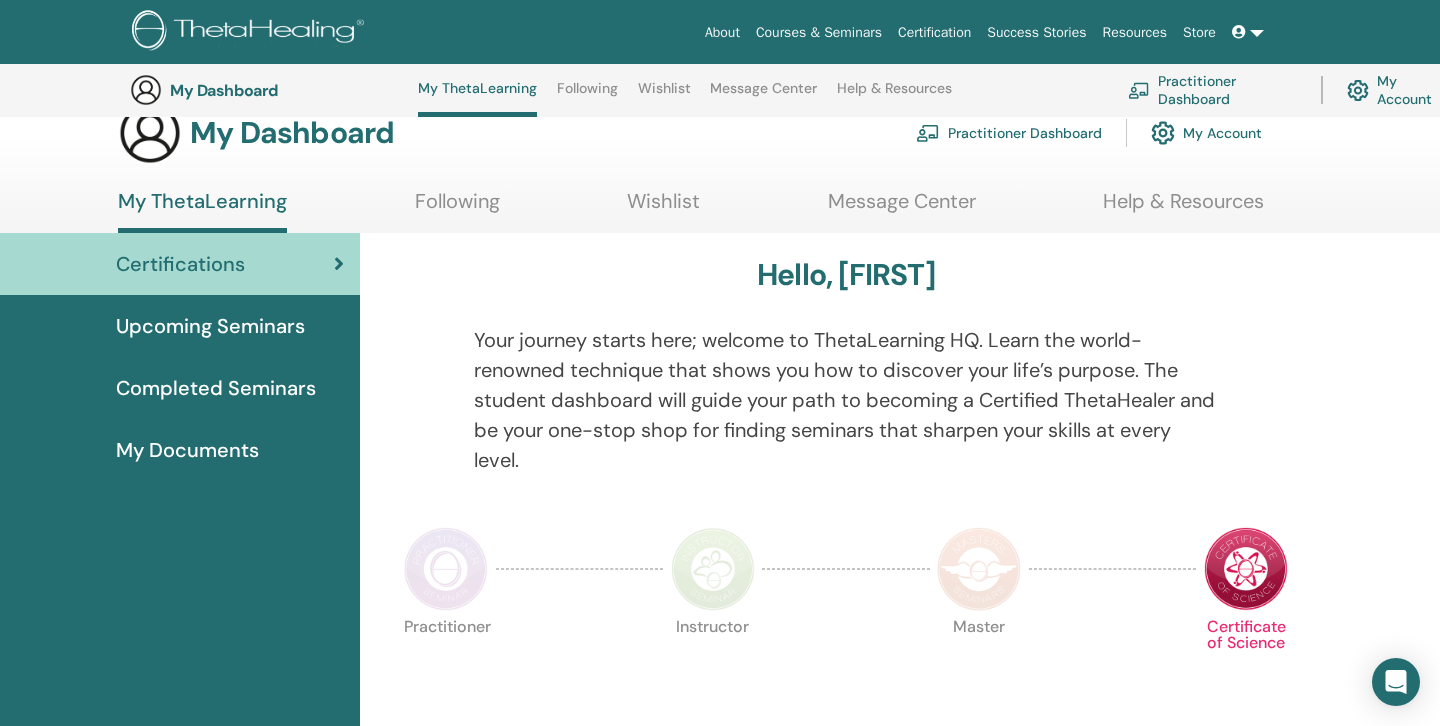 scroll, scrollTop: 0, scrollLeft: 0, axis: both 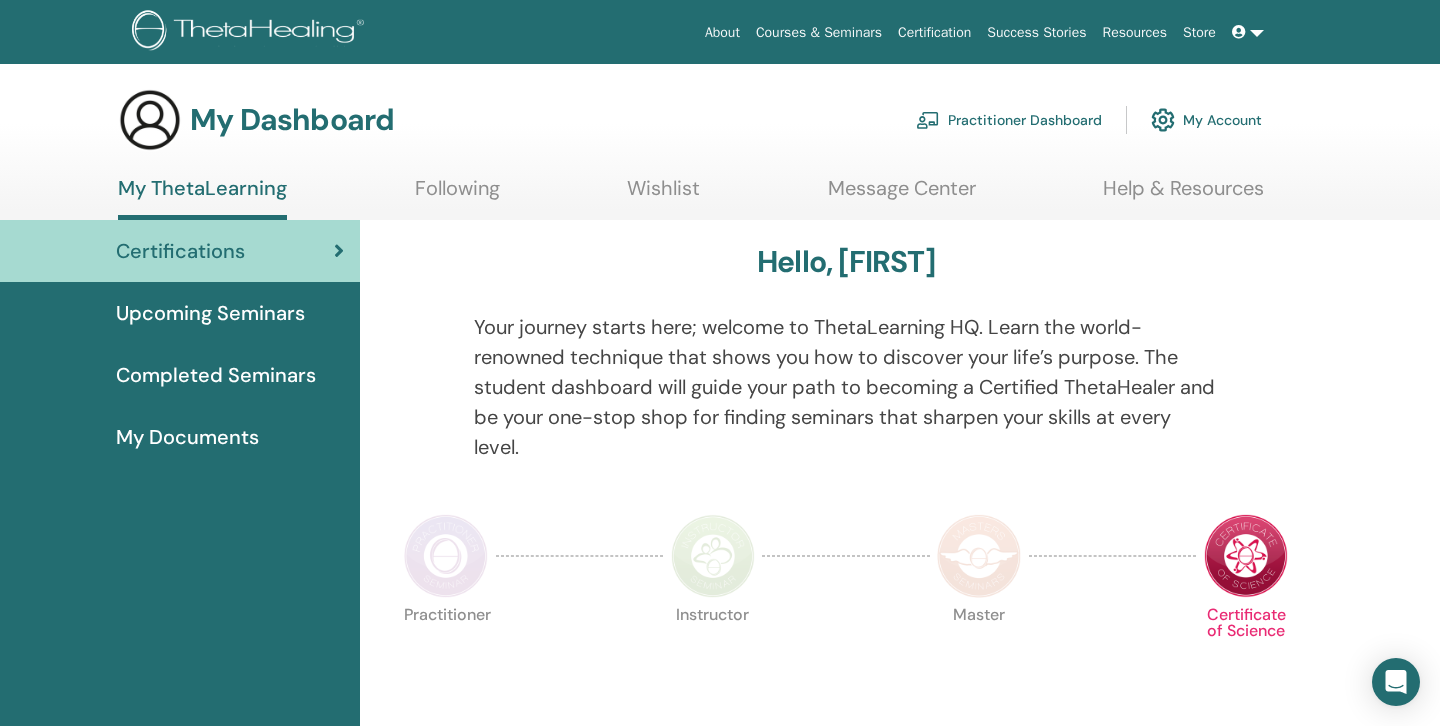 click on "Upcoming Seminars" at bounding box center [210, 313] 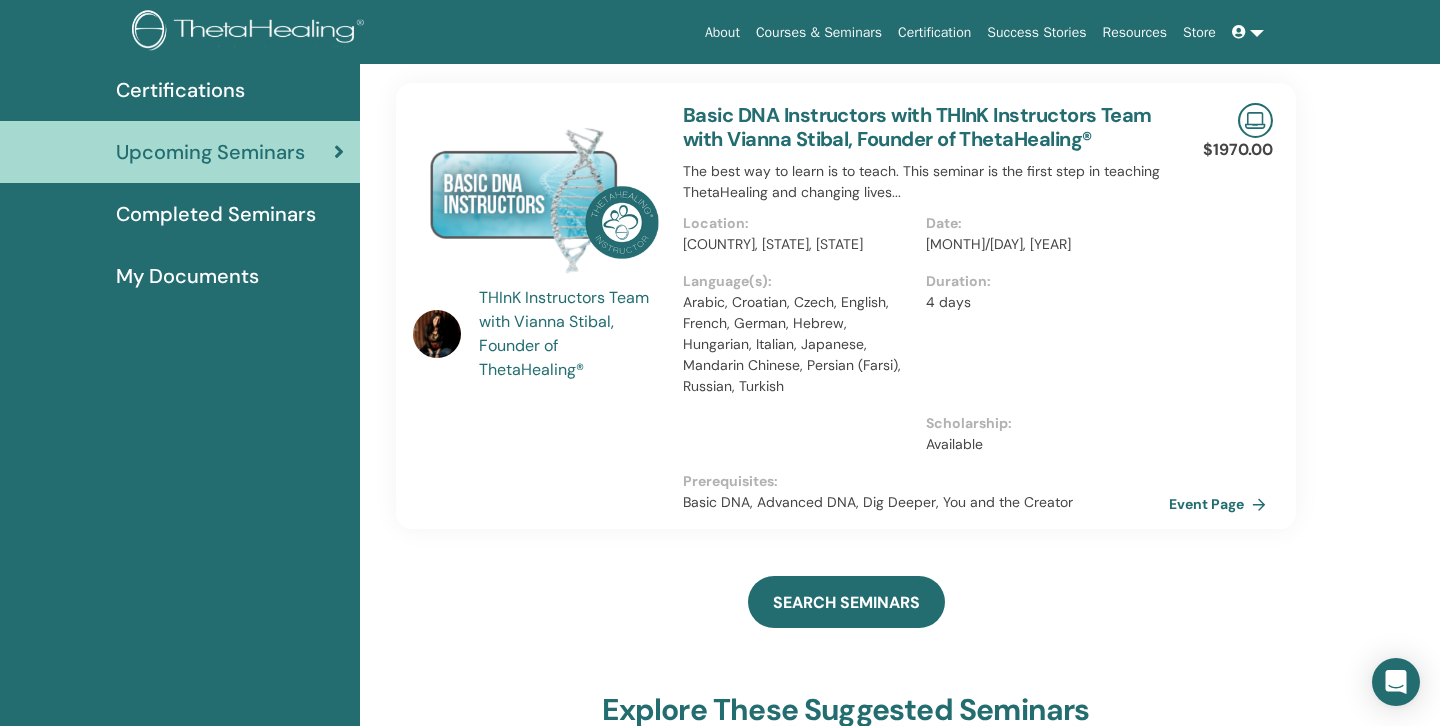scroll, scrollTop: 0, scrollLeft: 0, axis: both 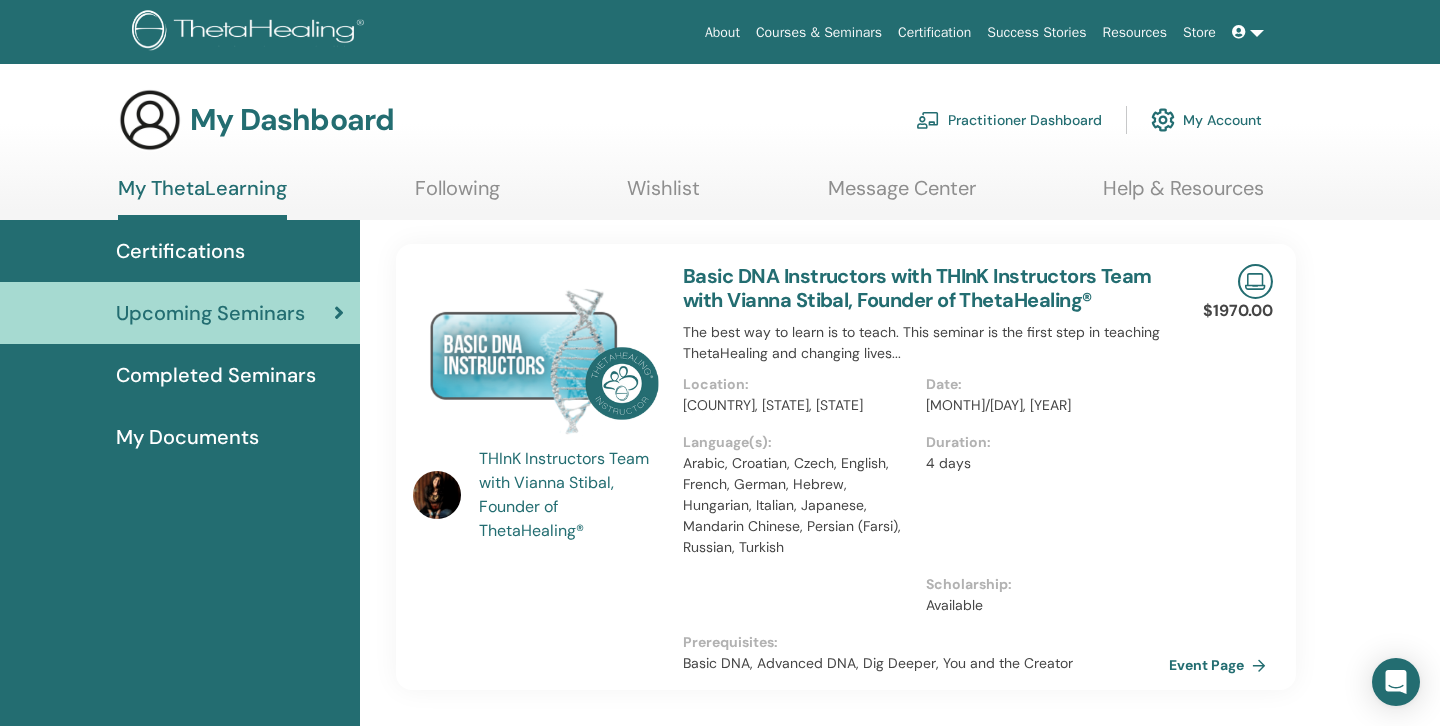 click on "My Documents" at bounding box center [187, 437] 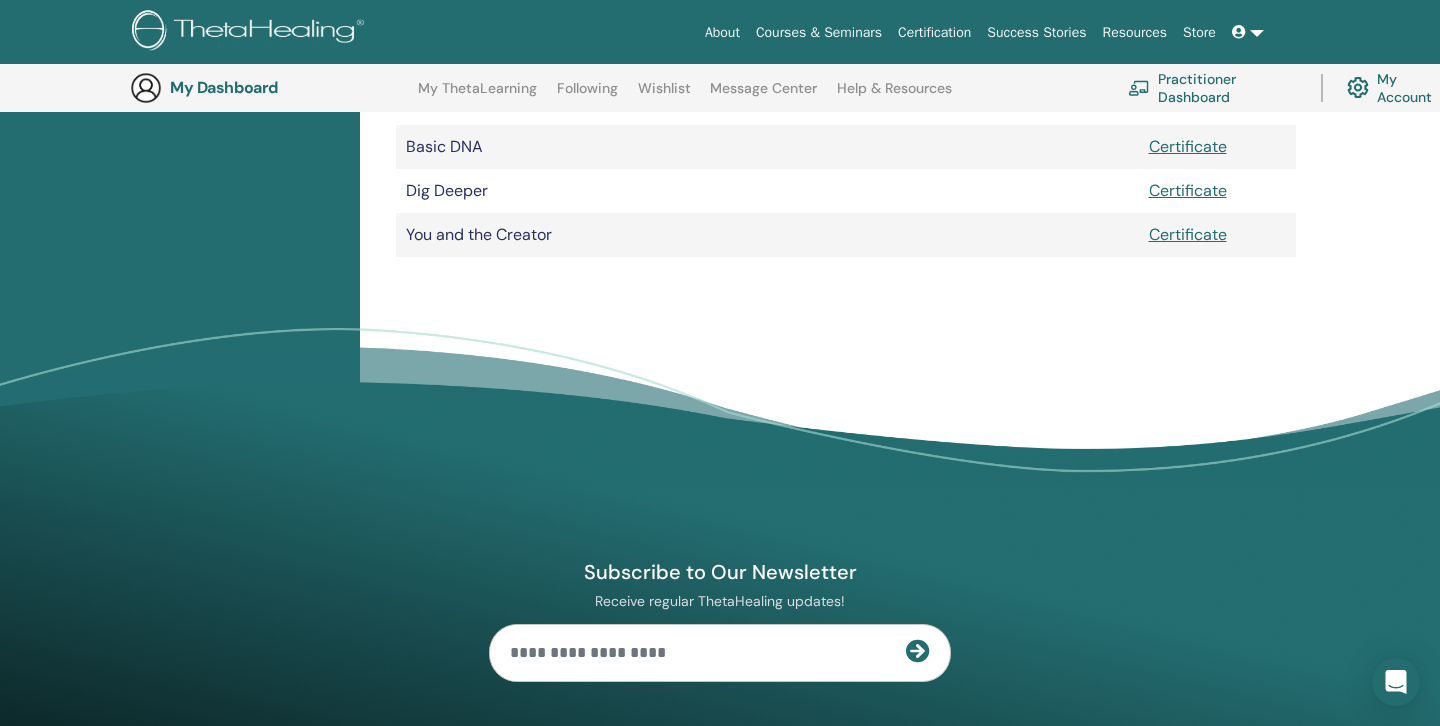 scroll, scrollTop: 0, scrollLeft: 0, axis: both 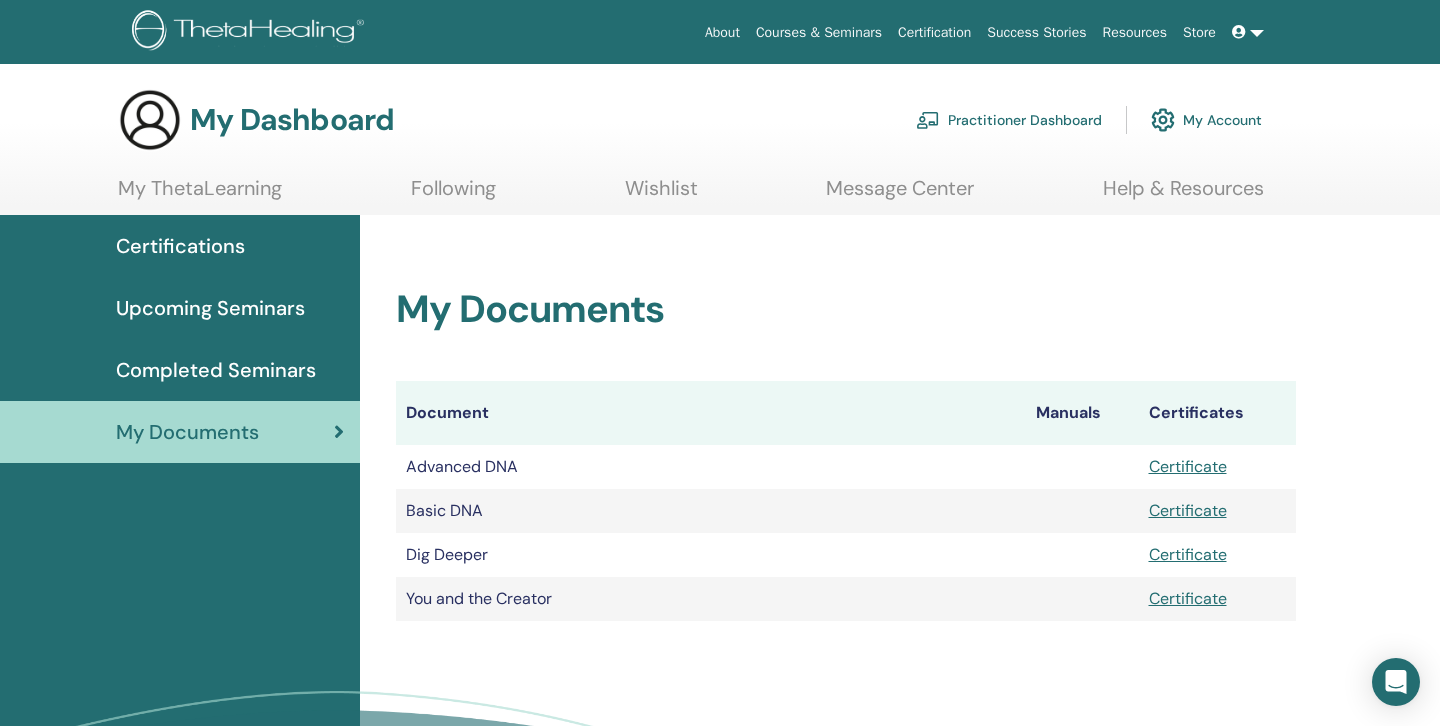 click on "Courses & Seminars" at bounding box center [819, 32] 